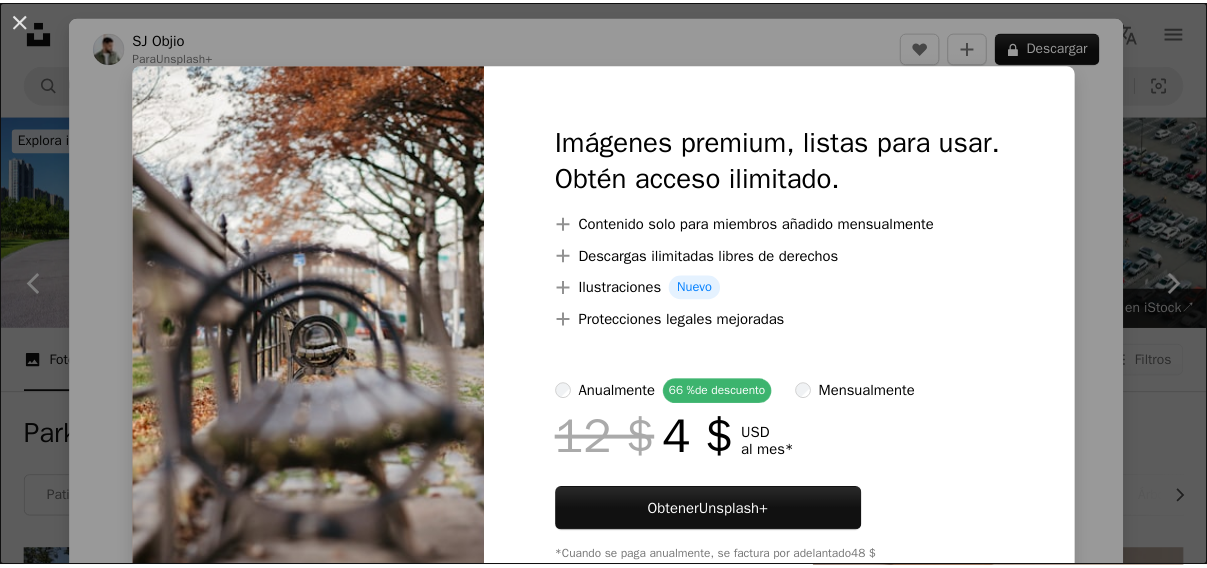 scroll, scrollTop: 1157, scrollLeft: 0, axis: vertical 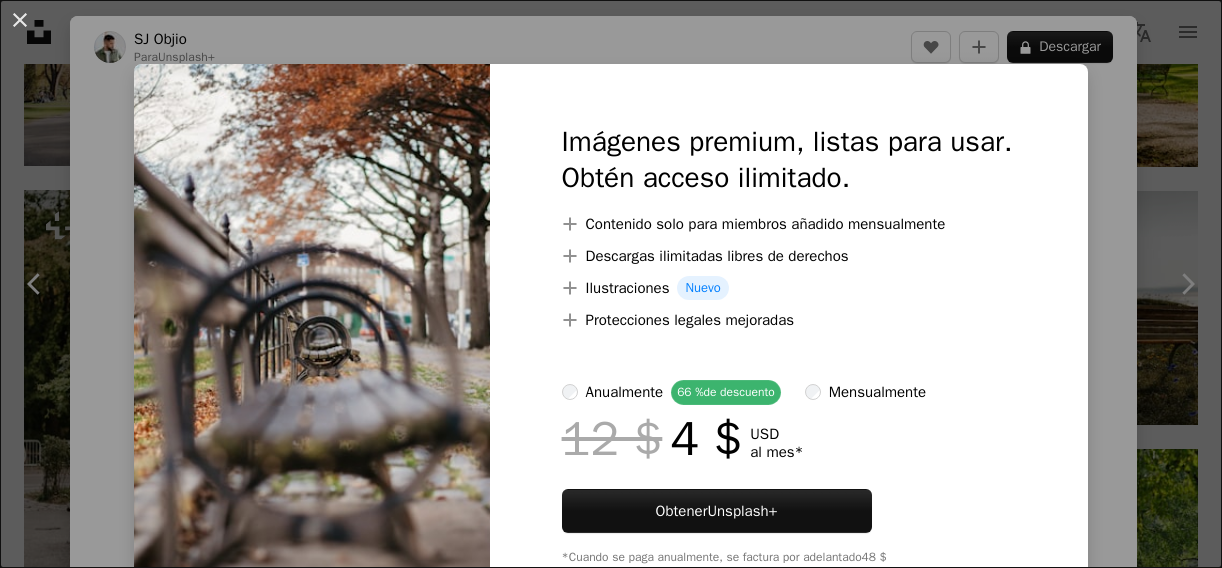 click on "An X shape Imágenes premium, listas para usar. Obtén acceso ilimitado. A plus sign Contenido solo para miembros añadido mensualmente A plus sign Descargas ilimitadas libres de derechos A plus sign Ilustraciones  Nuevo A plus sign Protecciones legales mejoradas anualmente 66 %  de descuento mensualmente 12 $   4 $ USD al mes * Obtener  Unsplash+ *Cuando se paga anualmente, se factura por adelantado  48 $ Más los impuestos aplicables. Se renueva automáticamente. Cancela cuando quieras." at bounding box center [611, 284] 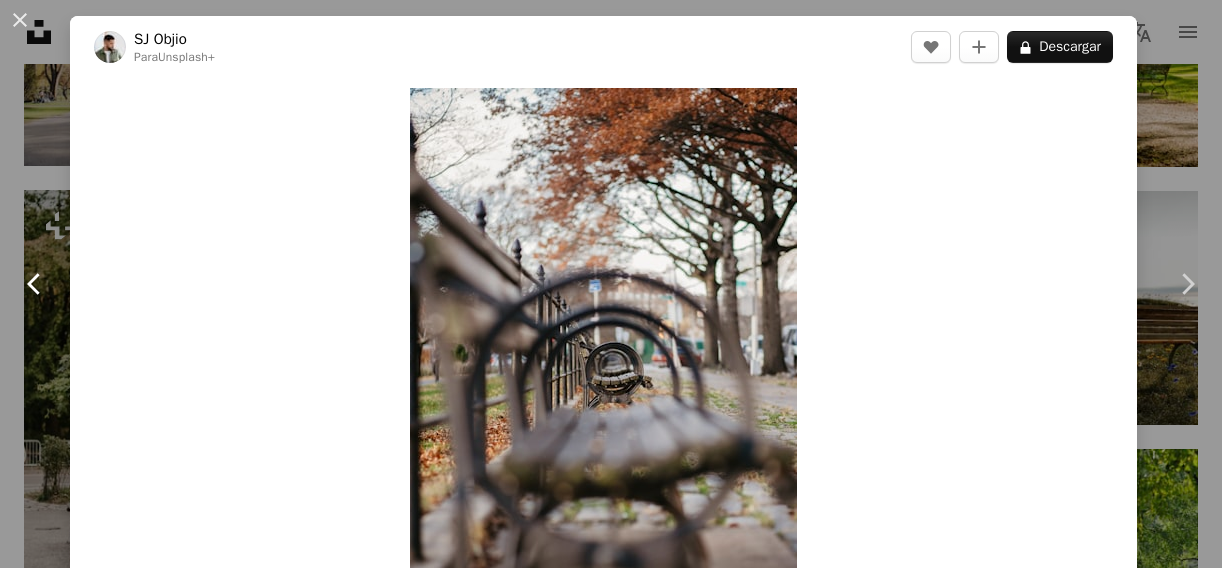 click on "Chevron left" at bounding box center (35, 284) 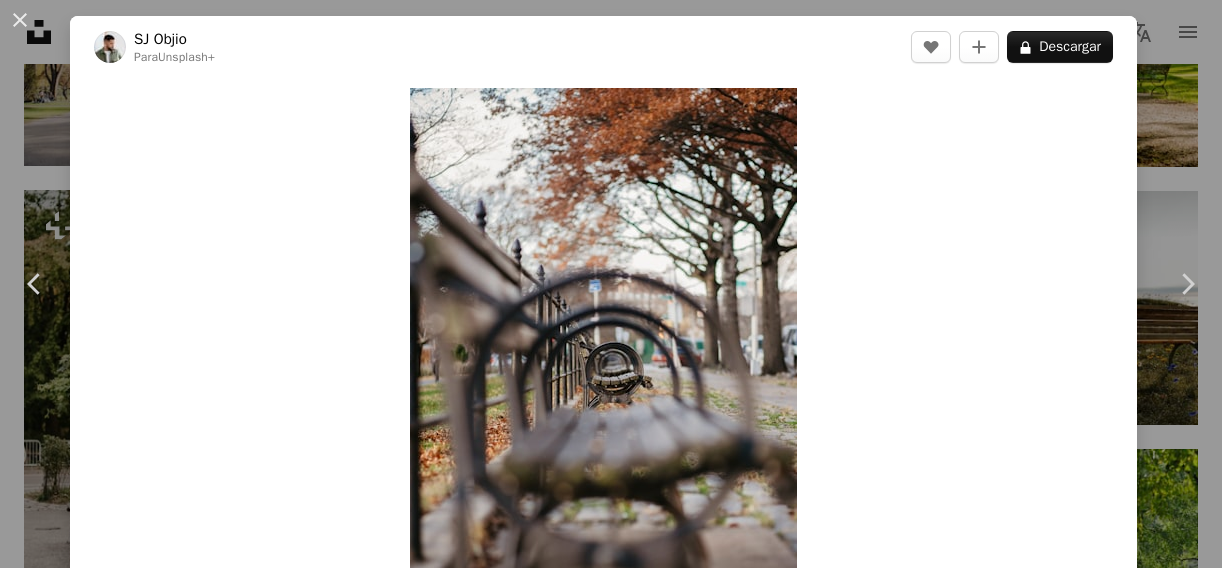 click on "[CITY], [STATE], [COUNTRY]" at bounding box center (611, 284) 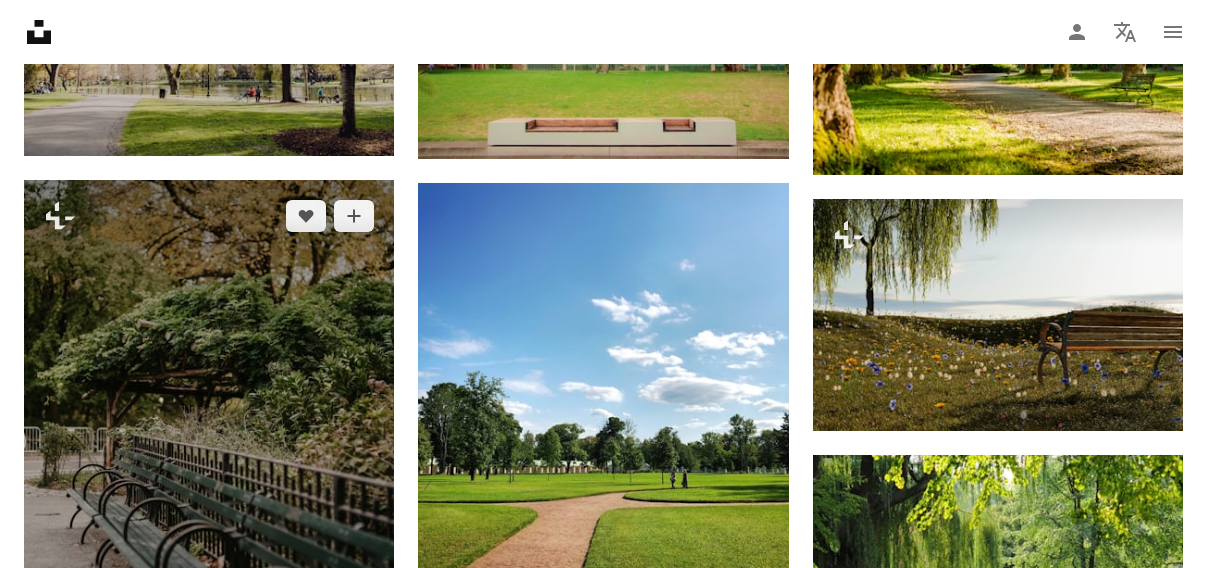 click at bounding box center (209, 449) 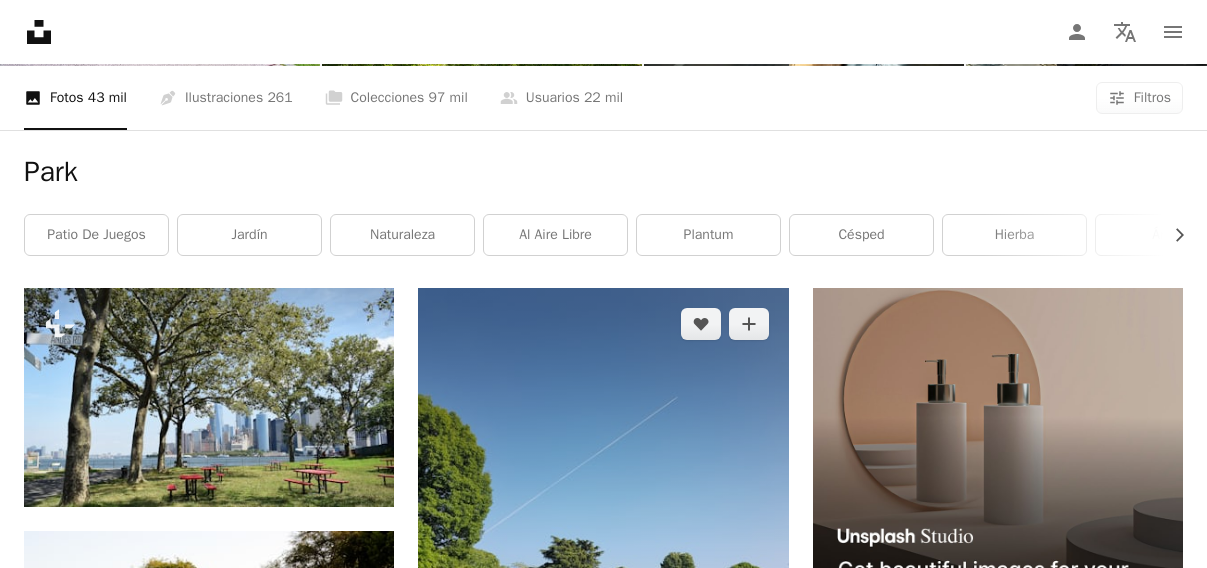 click at bounding box center (603, 534) 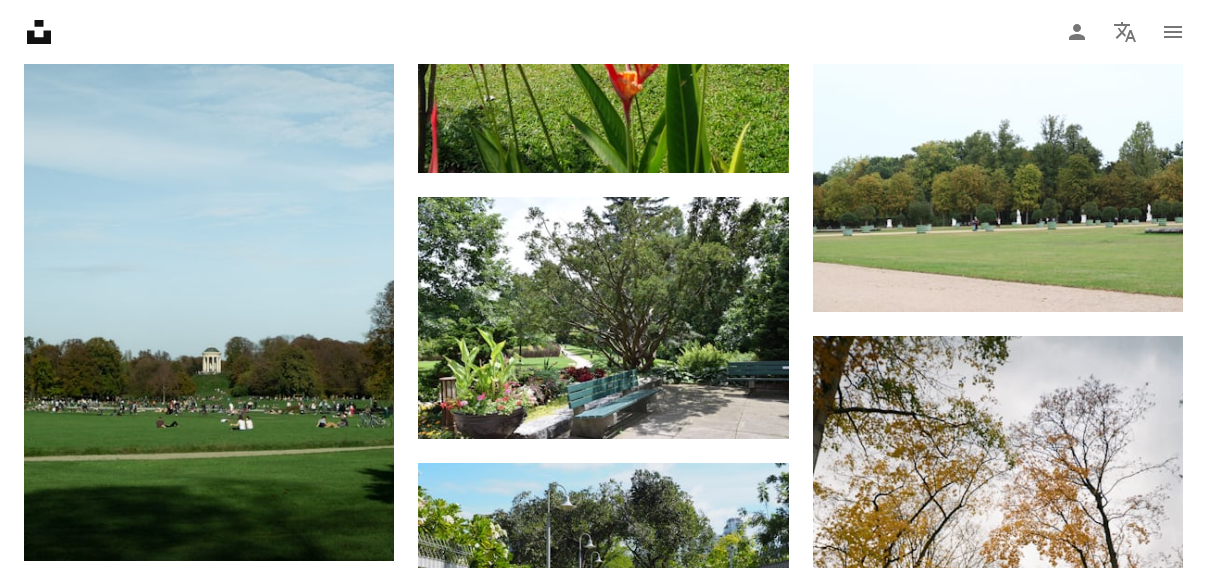 scroll, scrollTop: 13263, scrollLeft: 0, axis: vertical 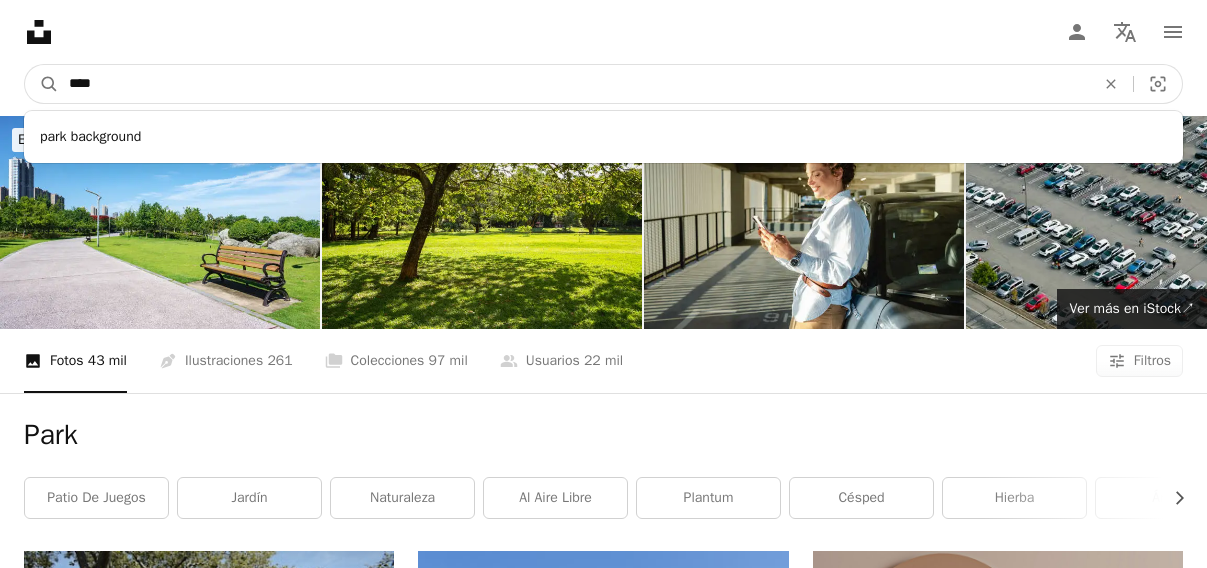 drag, startPoint x: 123, startPoint y: 69, endPoint x: -94, endPoint y: 70, distance: 217.0023 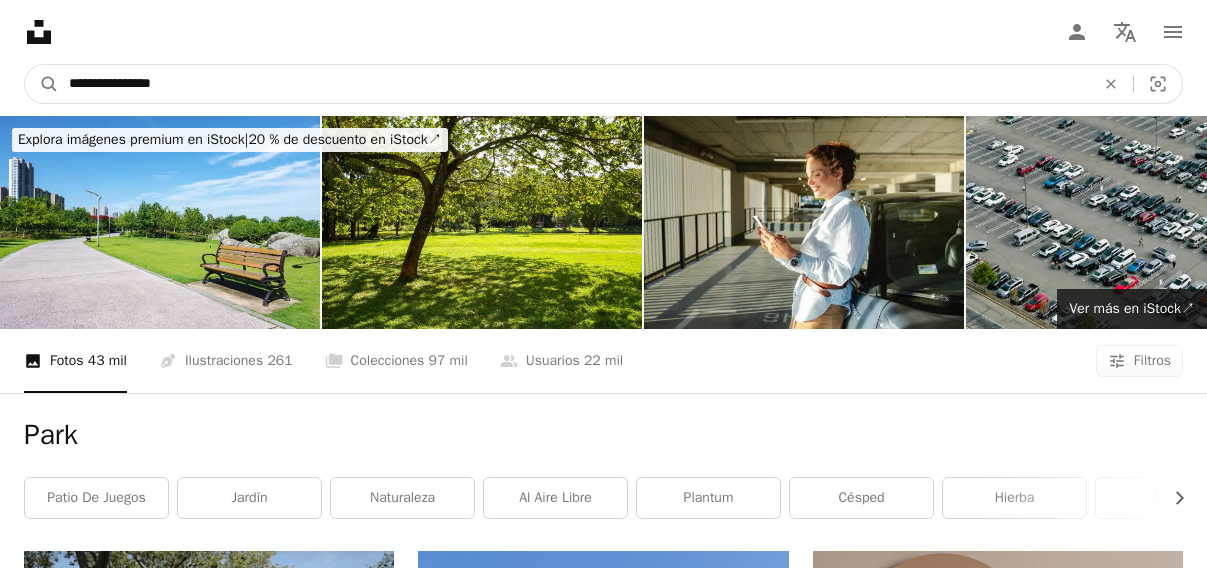 type on "**********" 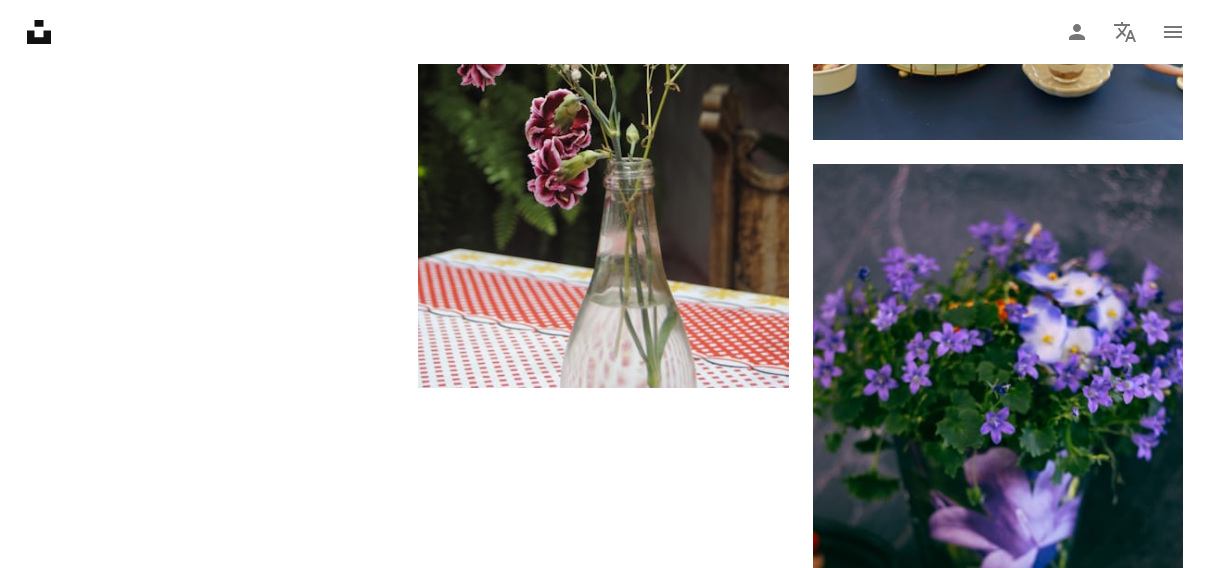 scroll, scrollTop: 3478, scrollLeft: 0, axis: vertical 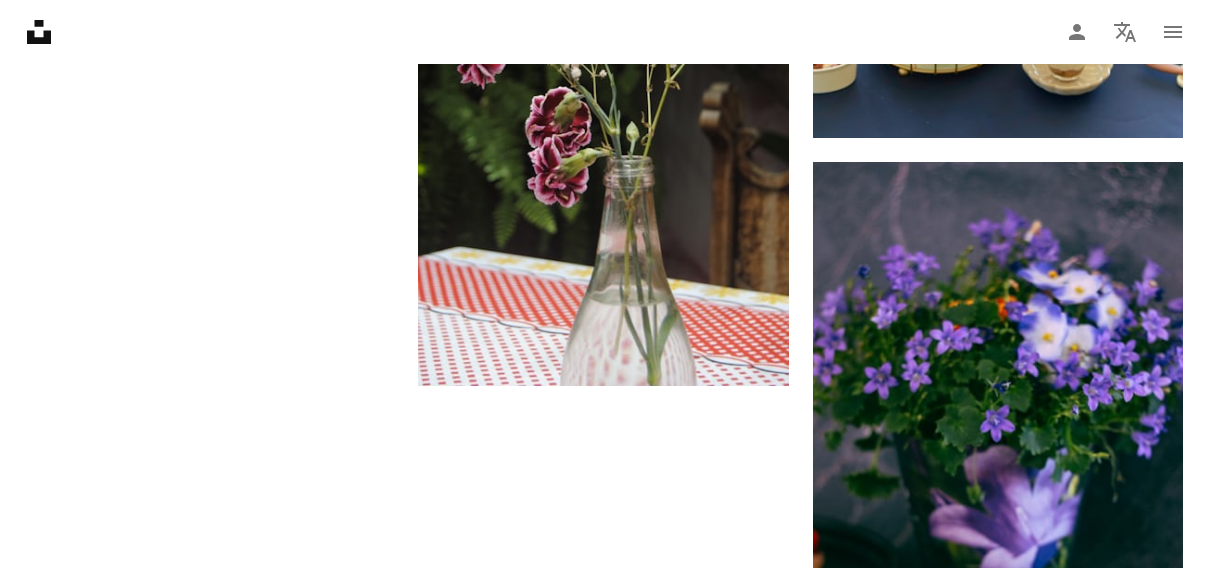 click on "Cargar más" at bounding box center [603, 902] 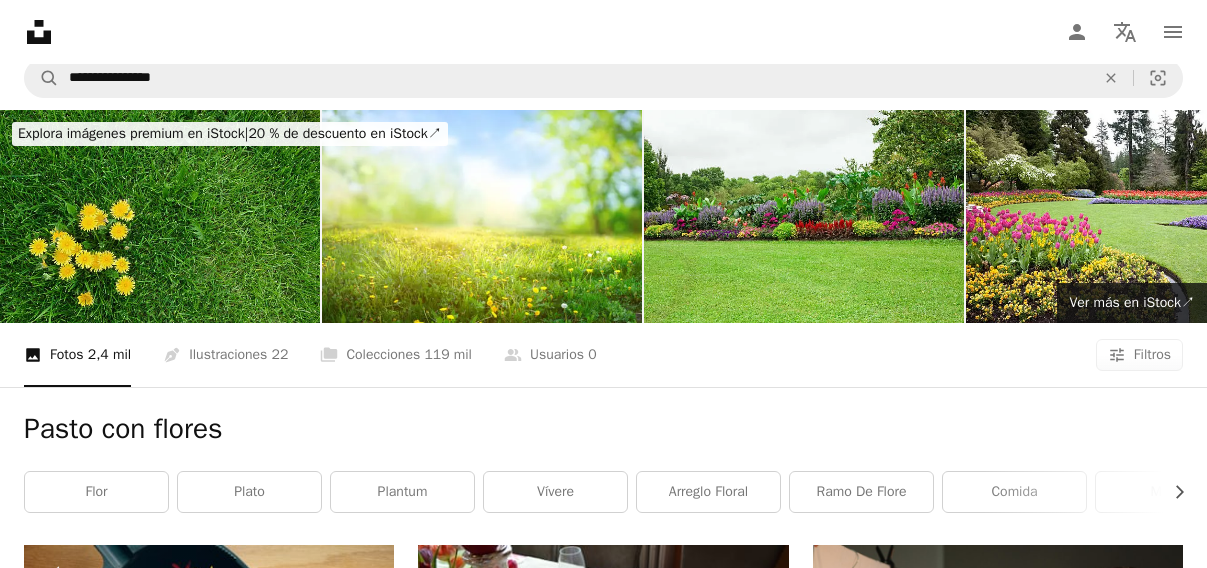 scroll, scrollTop: 0, scrollLeft: 0, axis: both 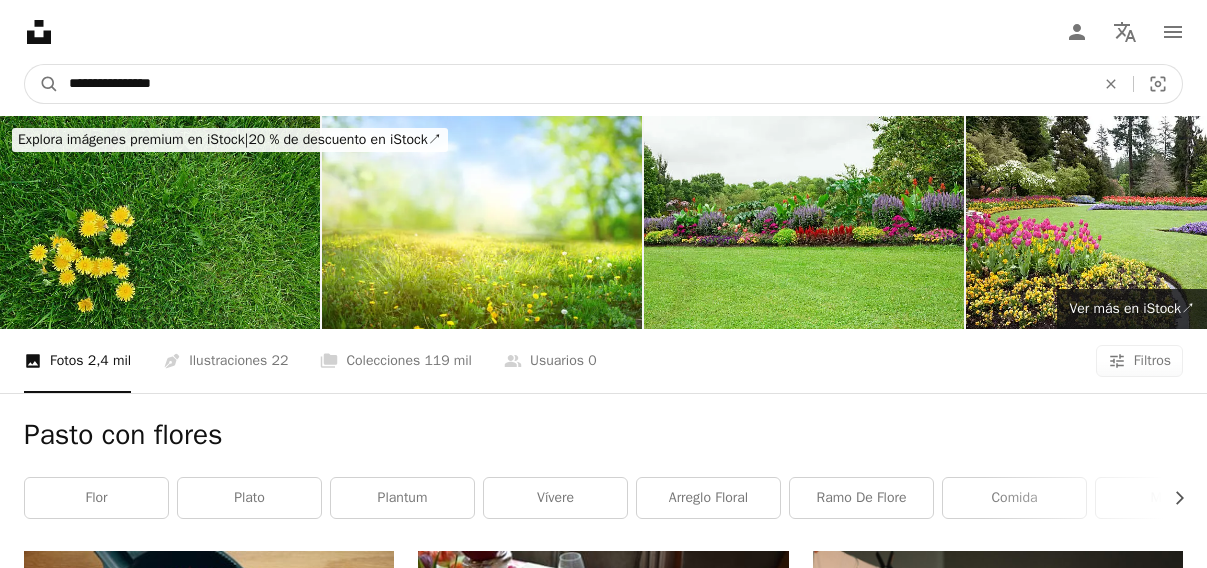 click on "**********" at bounding box center (574, 84) 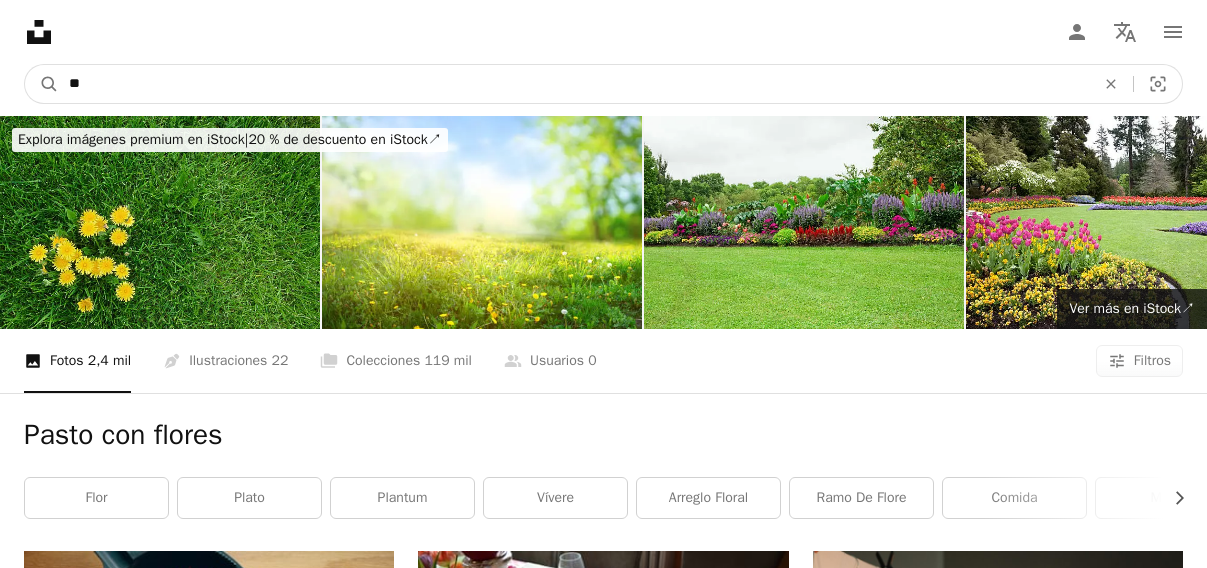 type on "*" 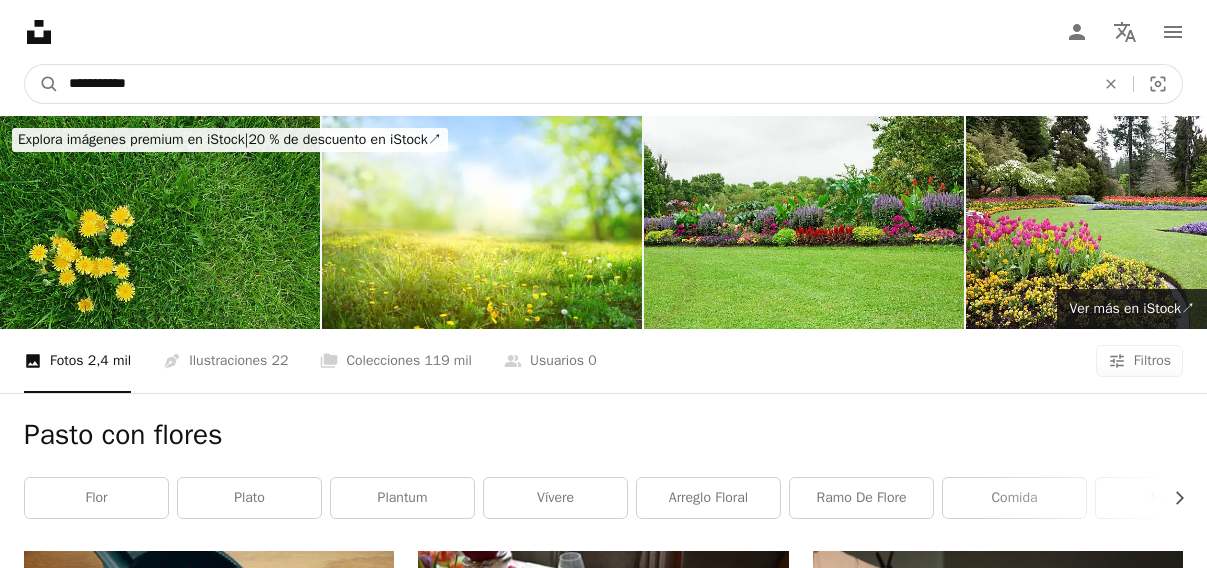 type on "**********" 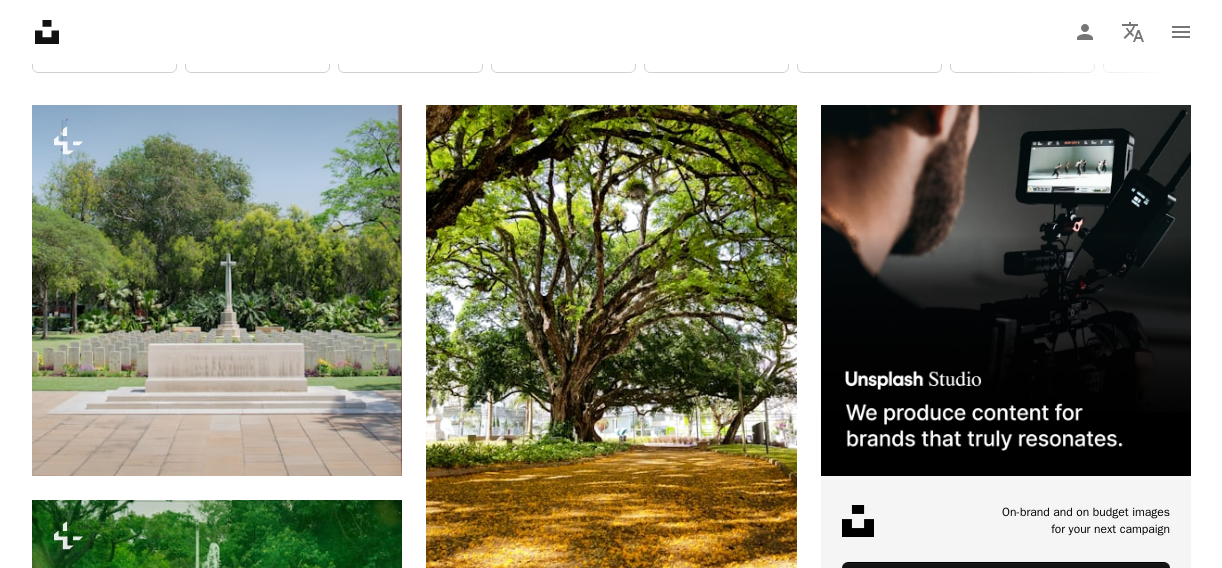 scroll, scrollTop: 428, scrollLeft: 0, axis: vertical 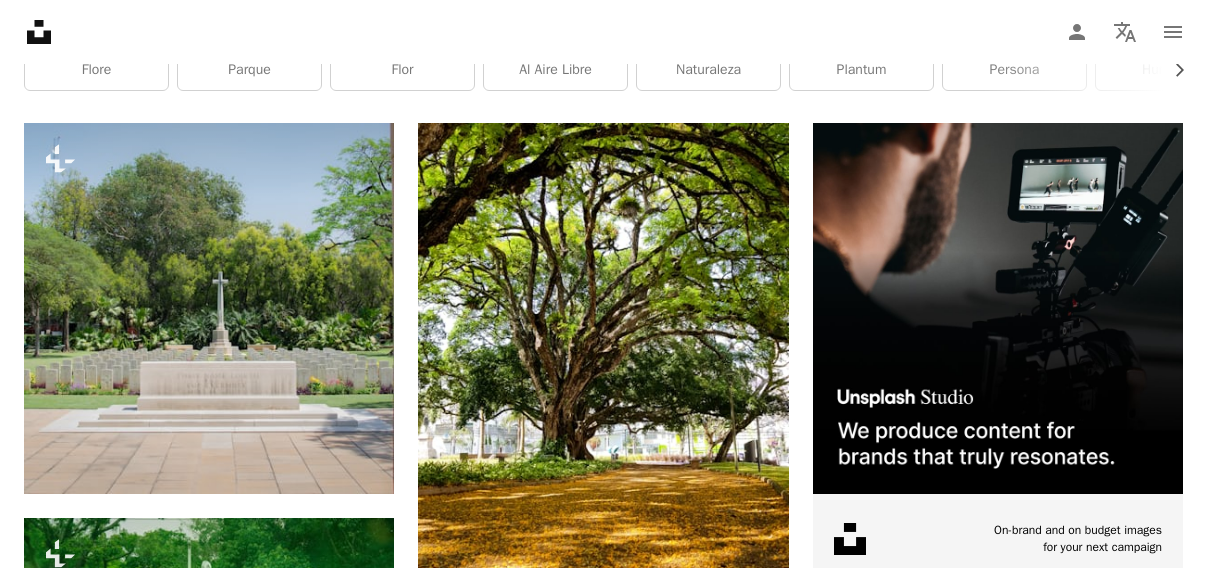 click at bounding box center (998, 780) 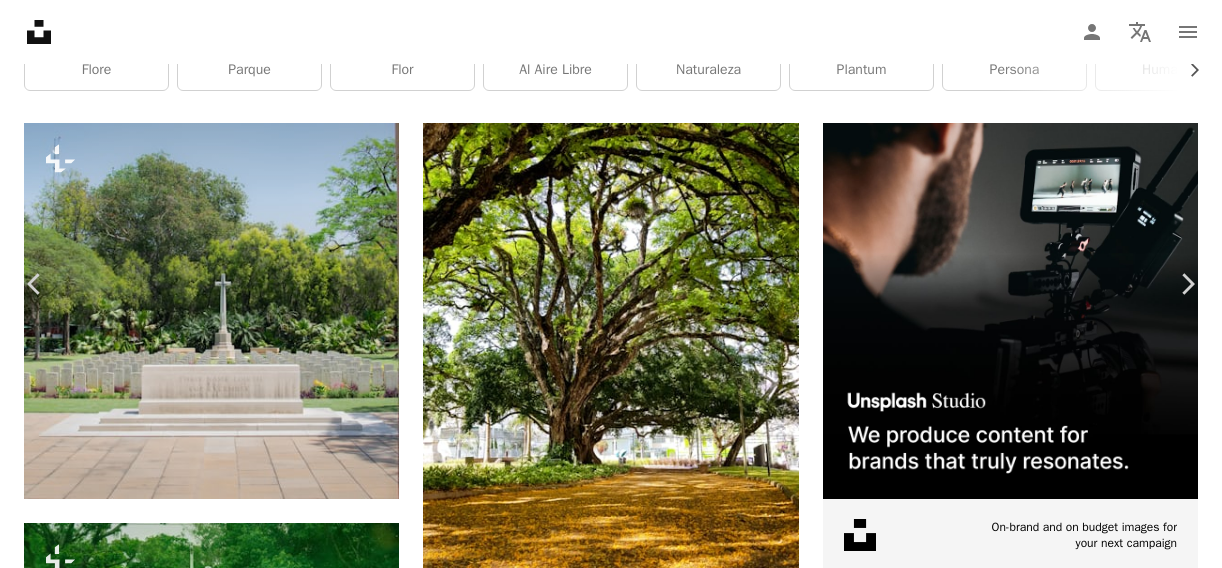 scroll, scrollTop: 4797, scrollLeft: 0, axis: vertical 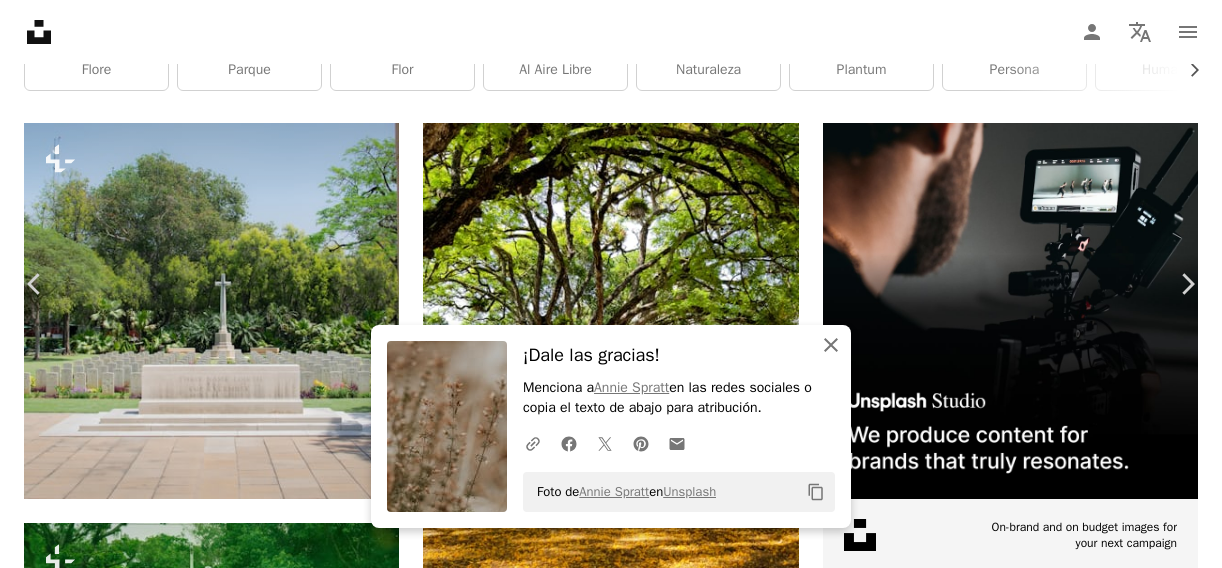 click on "An X shape" 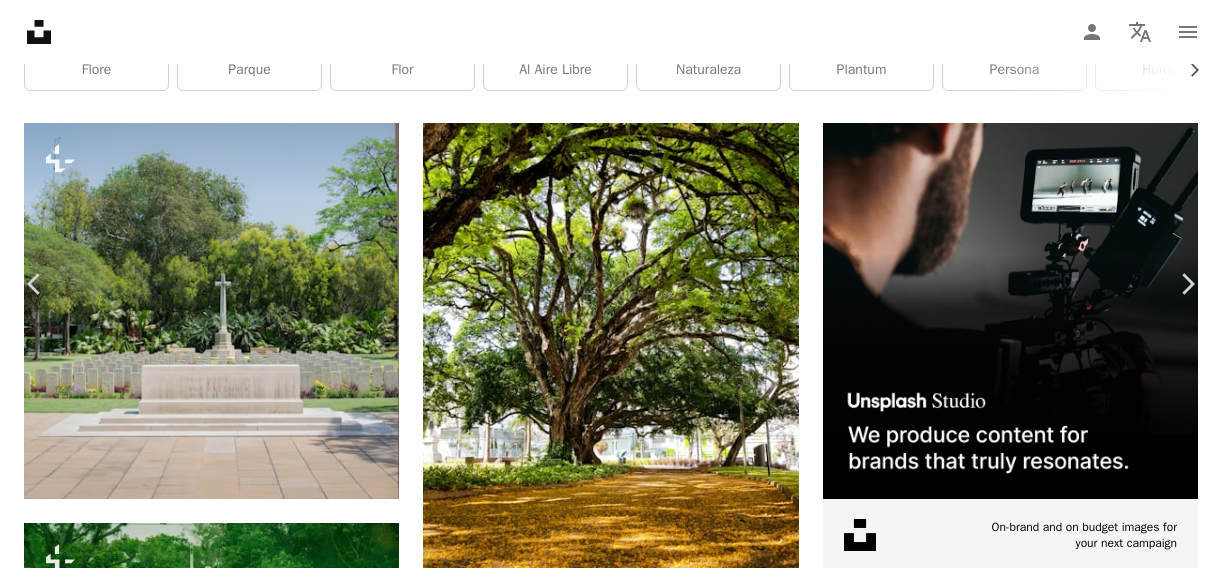 scroll, scrollTop: 1457, scrollLeft: 0, axis: vertical 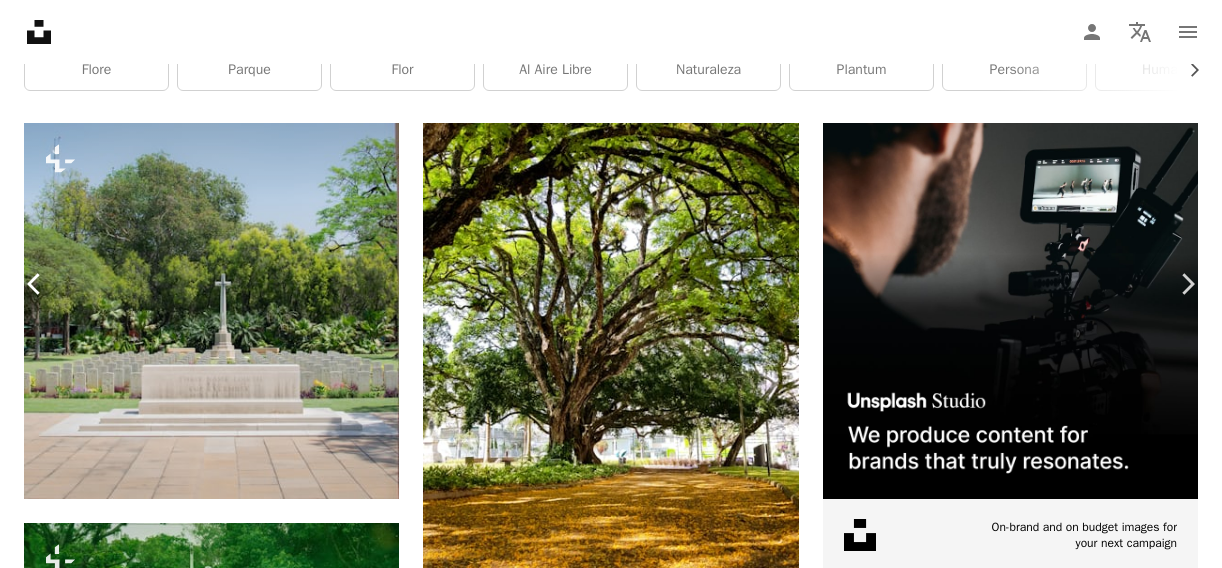 click on "Chevron left" at bounding box center (35, 284) 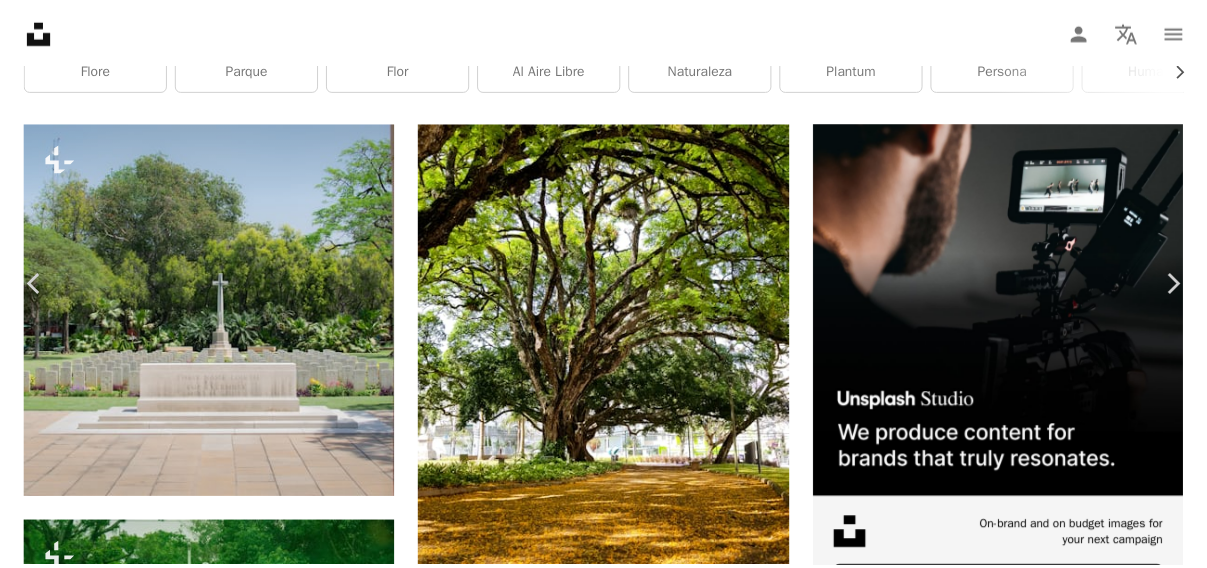 scroll, scrollTop: 1531, scrollLeft: 0, axis: vertical 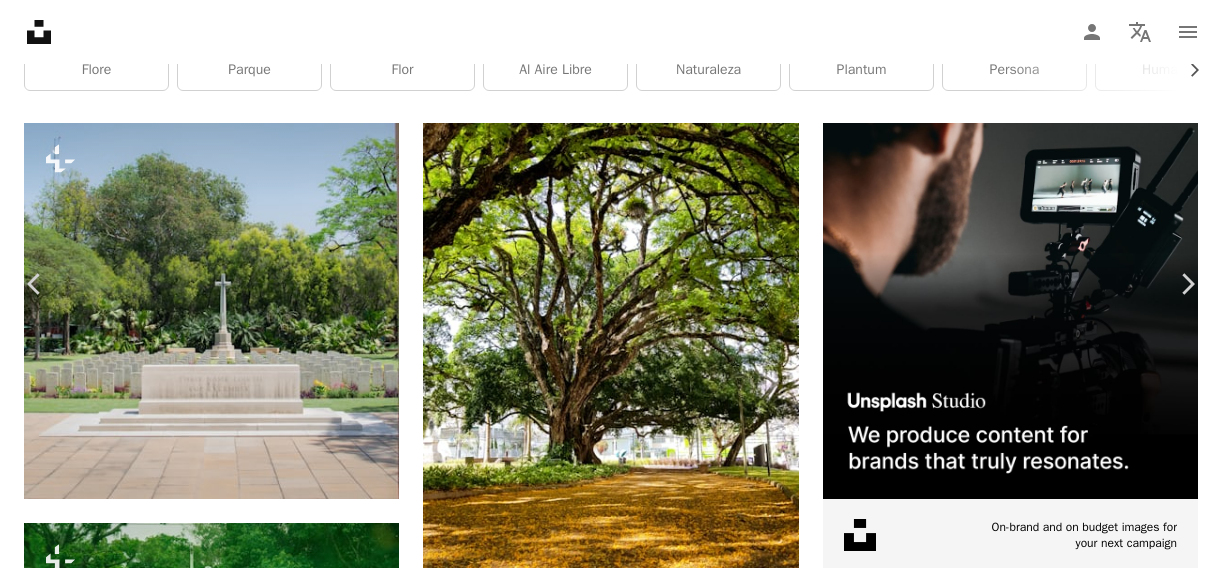 click on "[FIRST] [LAST]" at bounding box center [611, 7042] 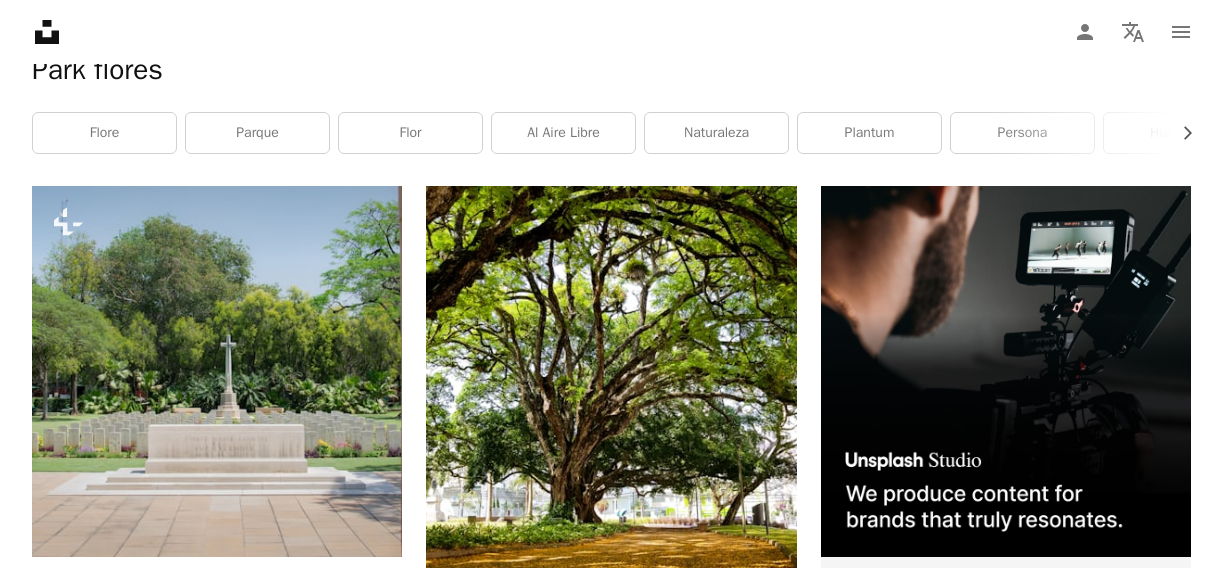scroll, scrollTop: 381, scrollLeft: 0, axis: vertical 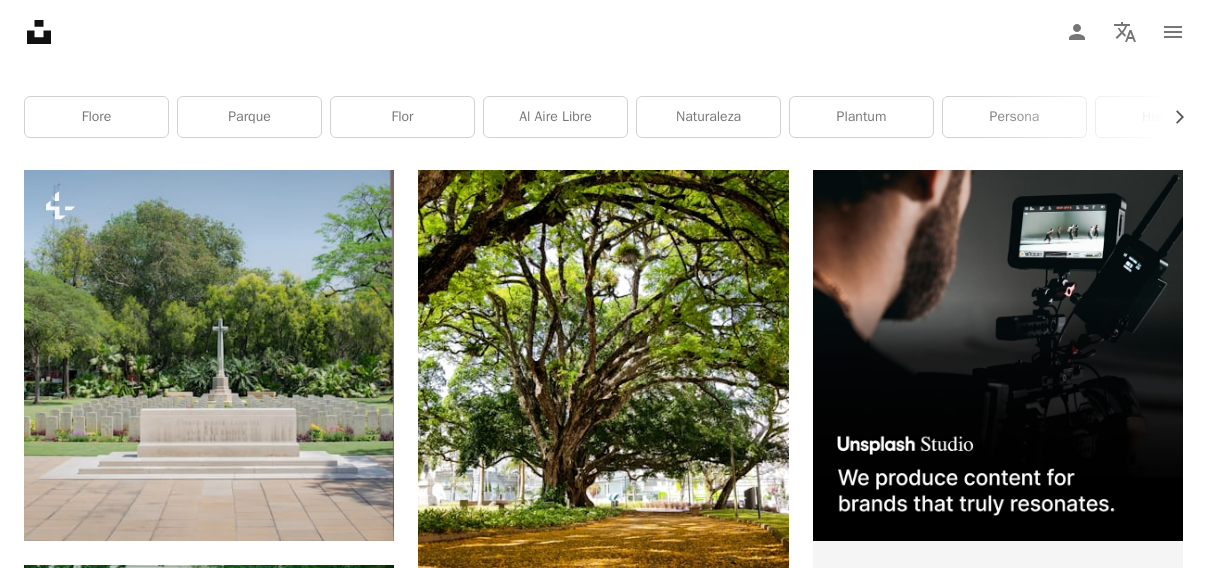 drag, startPoint x: 938, startPoint y: 248, endPoint x: 913, endPoint y: 99, distance: 151.08276 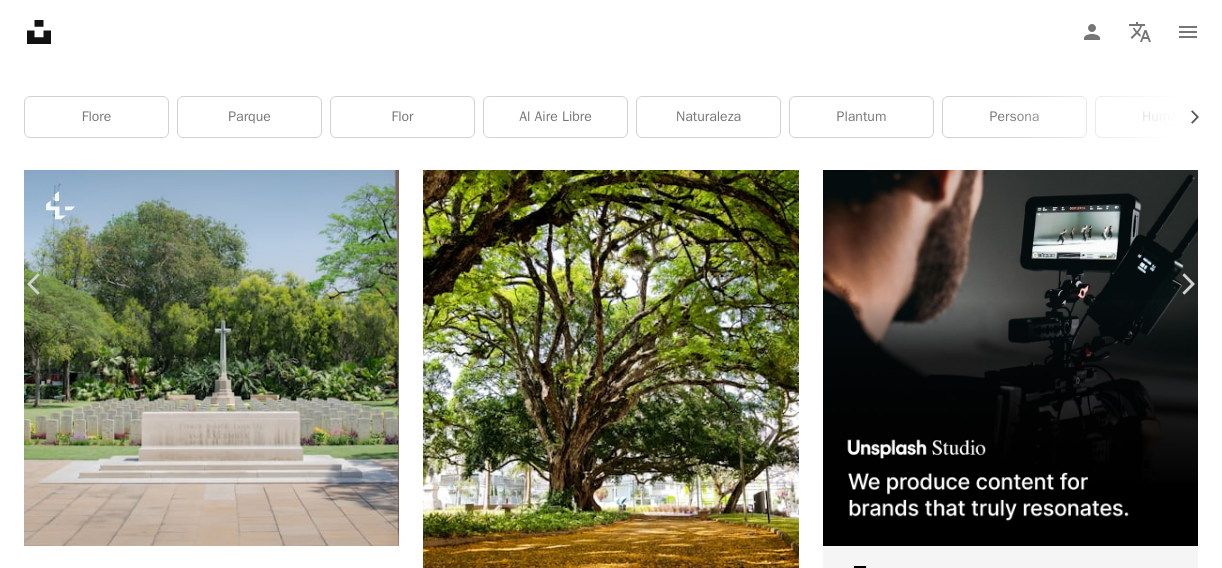 scroll, scrollTop: 1733, scrollLeft: 0, axis: vertical 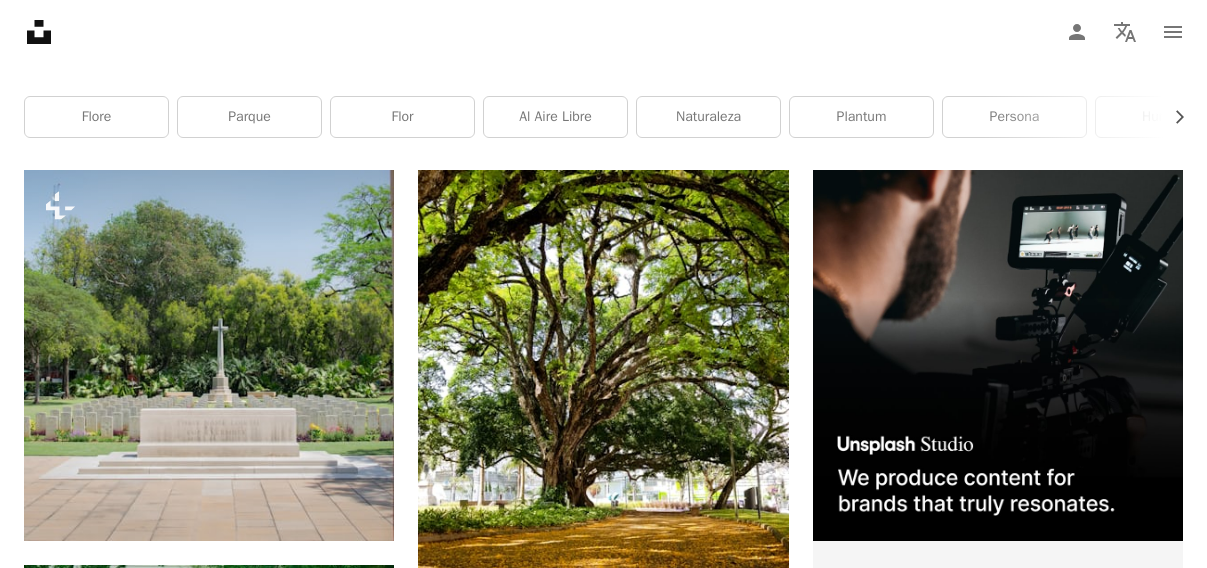 click at bounding box center (998, 827) 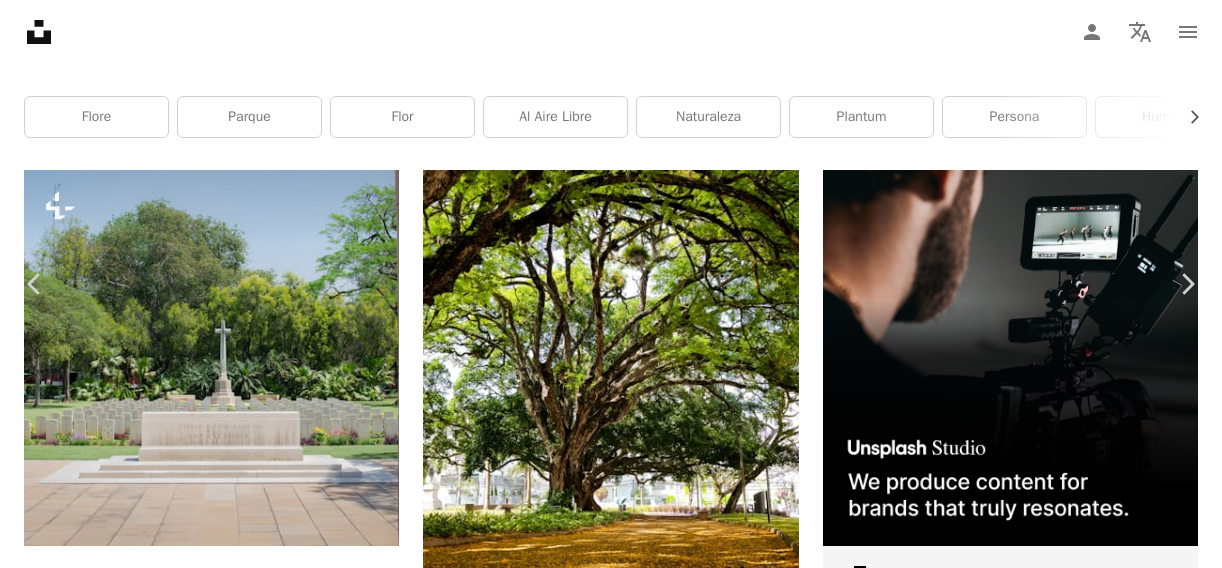 scroll, scrollTop: 2768, scrollLeft: 0, axis: vertical 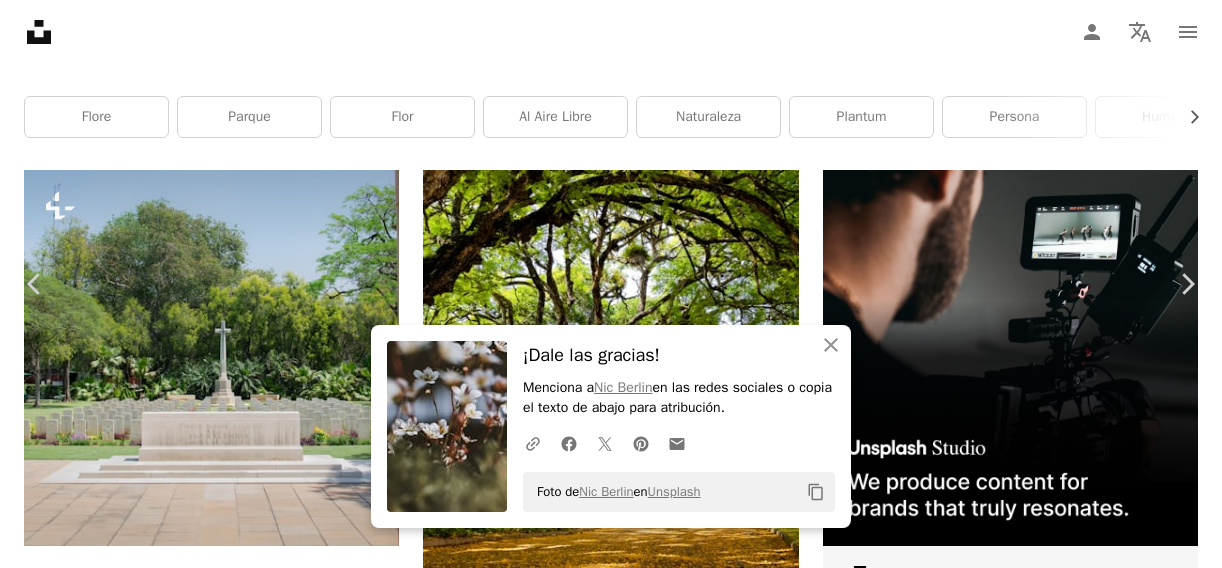 click on "Arrow pointing down" 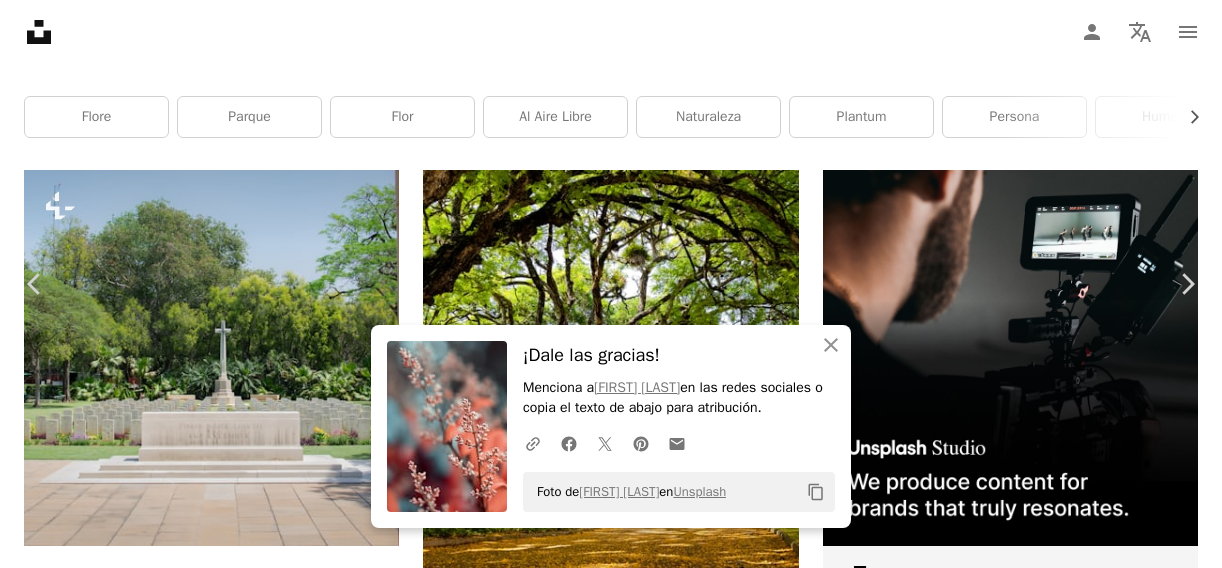 scroll, scrollTop: 11154, scrollLeft: 0, axis: vertical 